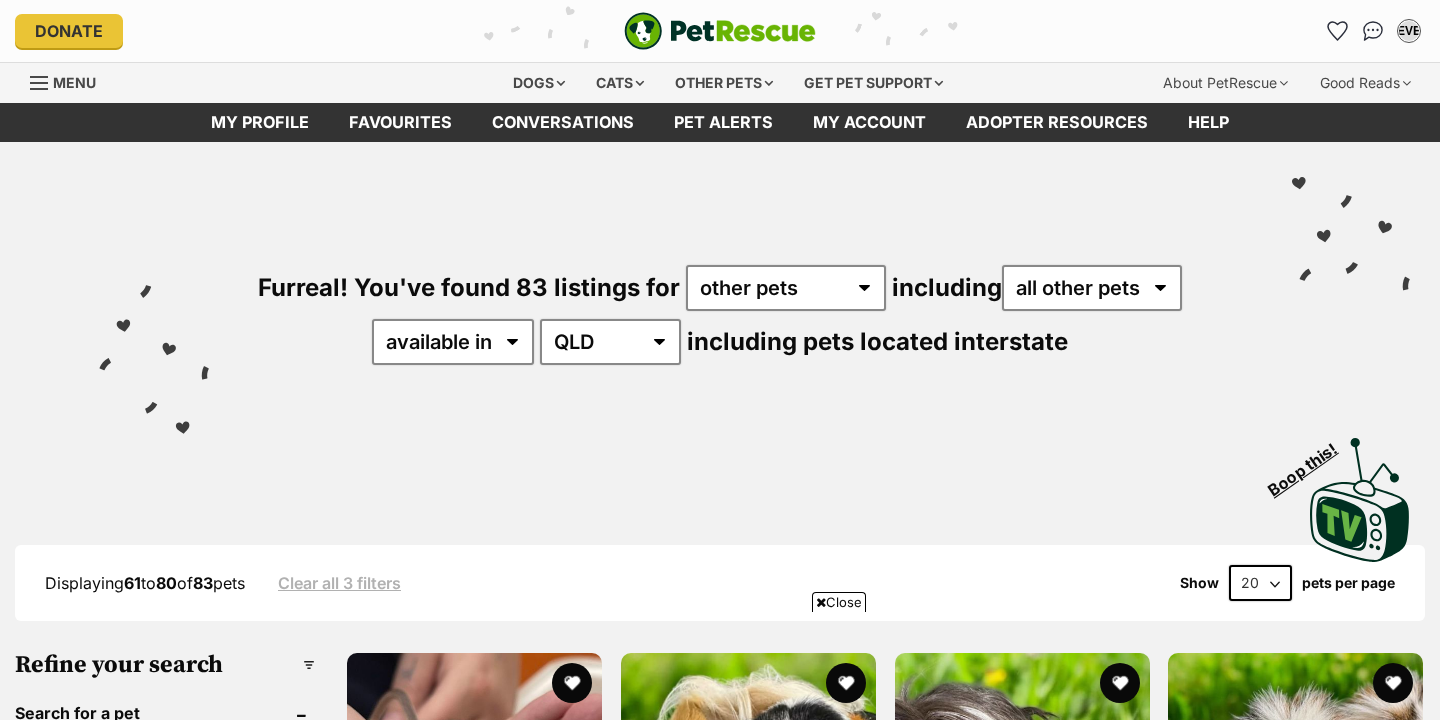 scroll, scrollTop: 248, scrollLeft: 0, axis: vertical 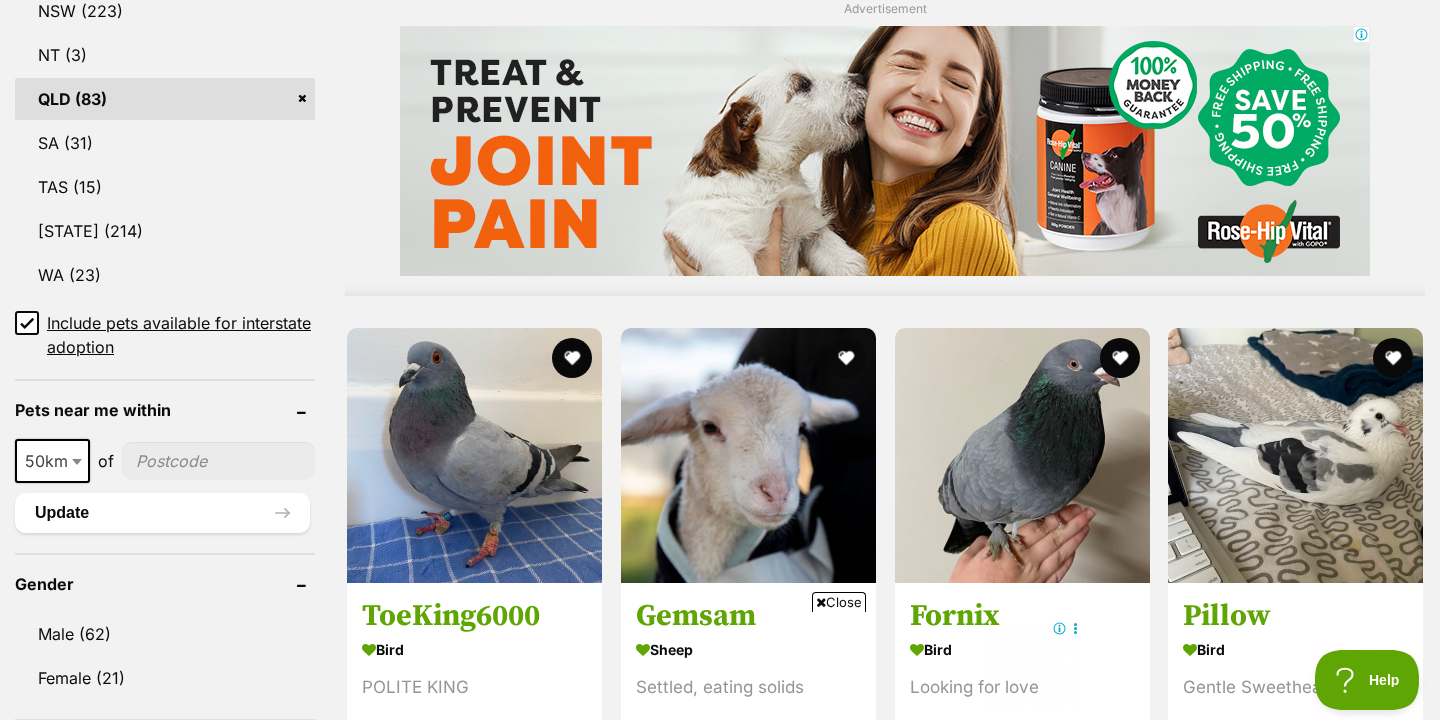 click 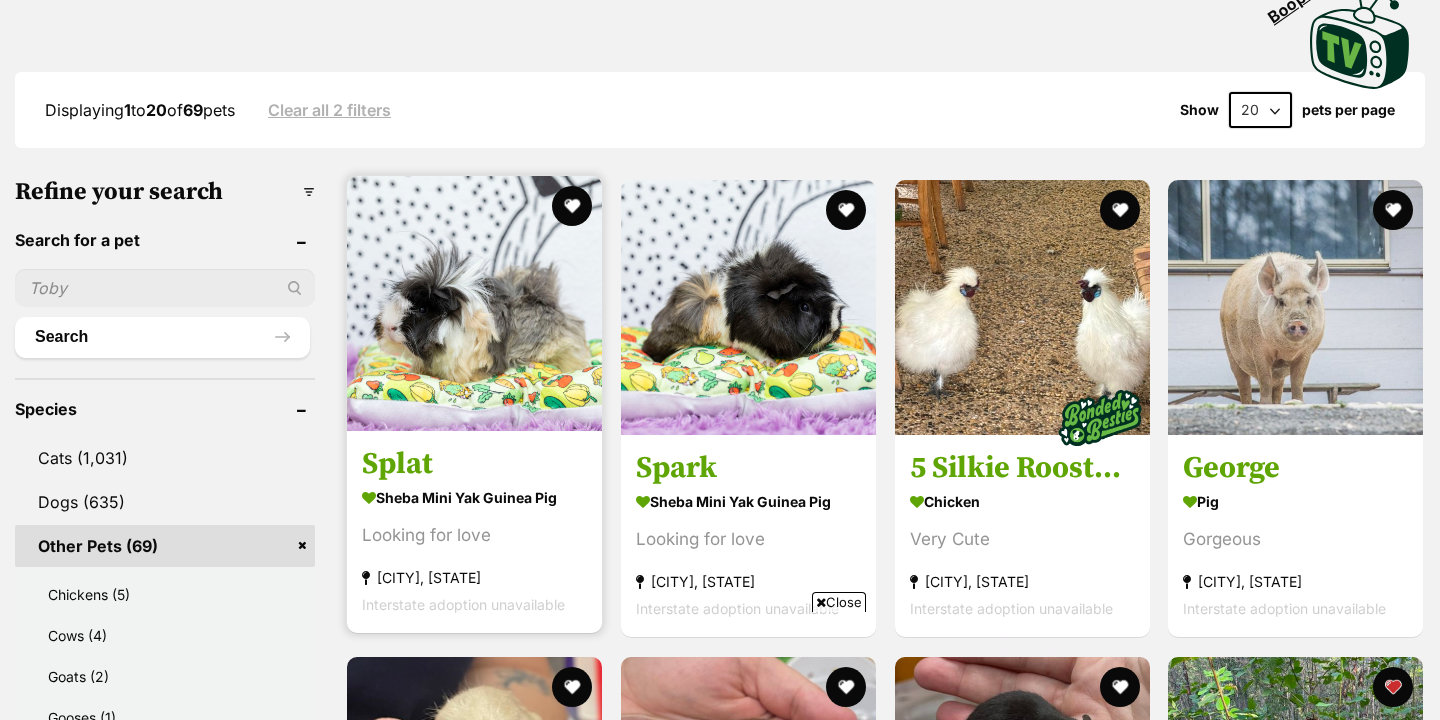 scroll, scrollTop: 1191, scrollLeft: 0, axis: vertical 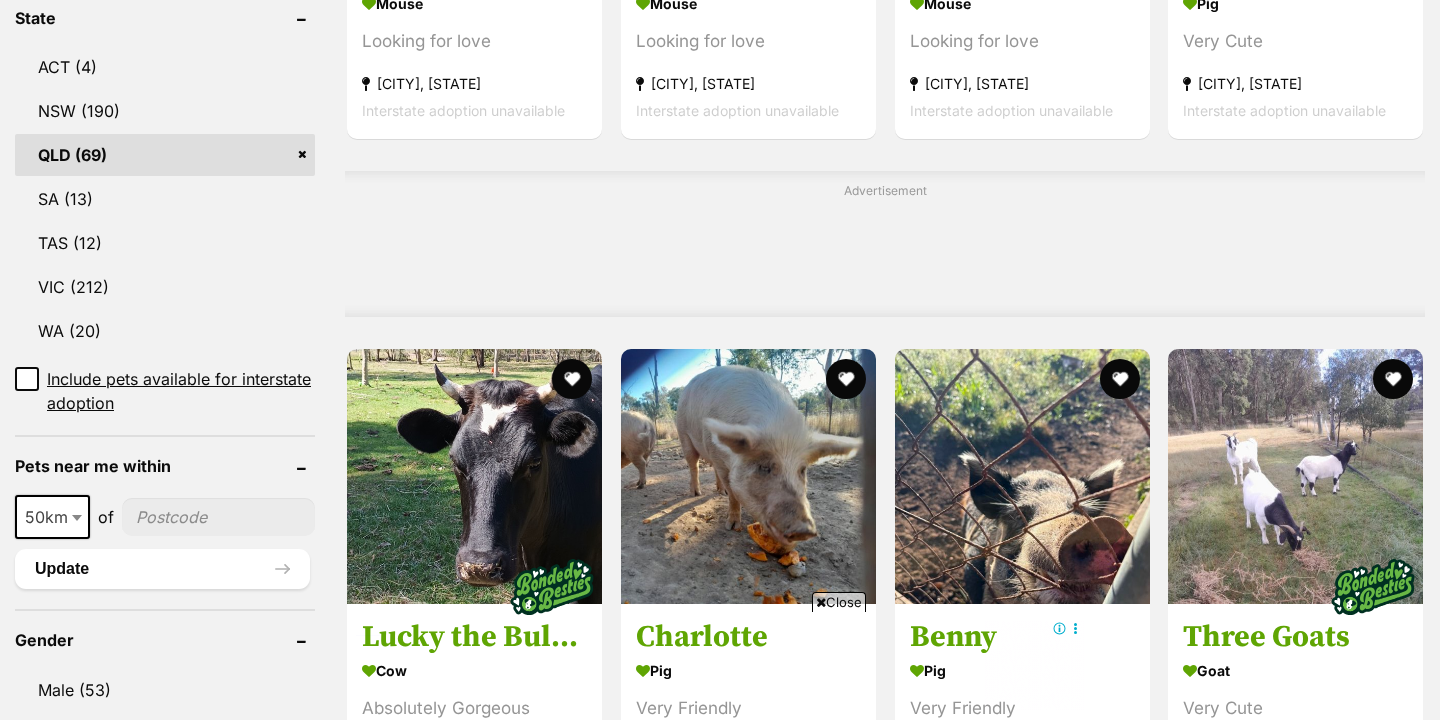 click on "Close" at bounding box center (839, 602) 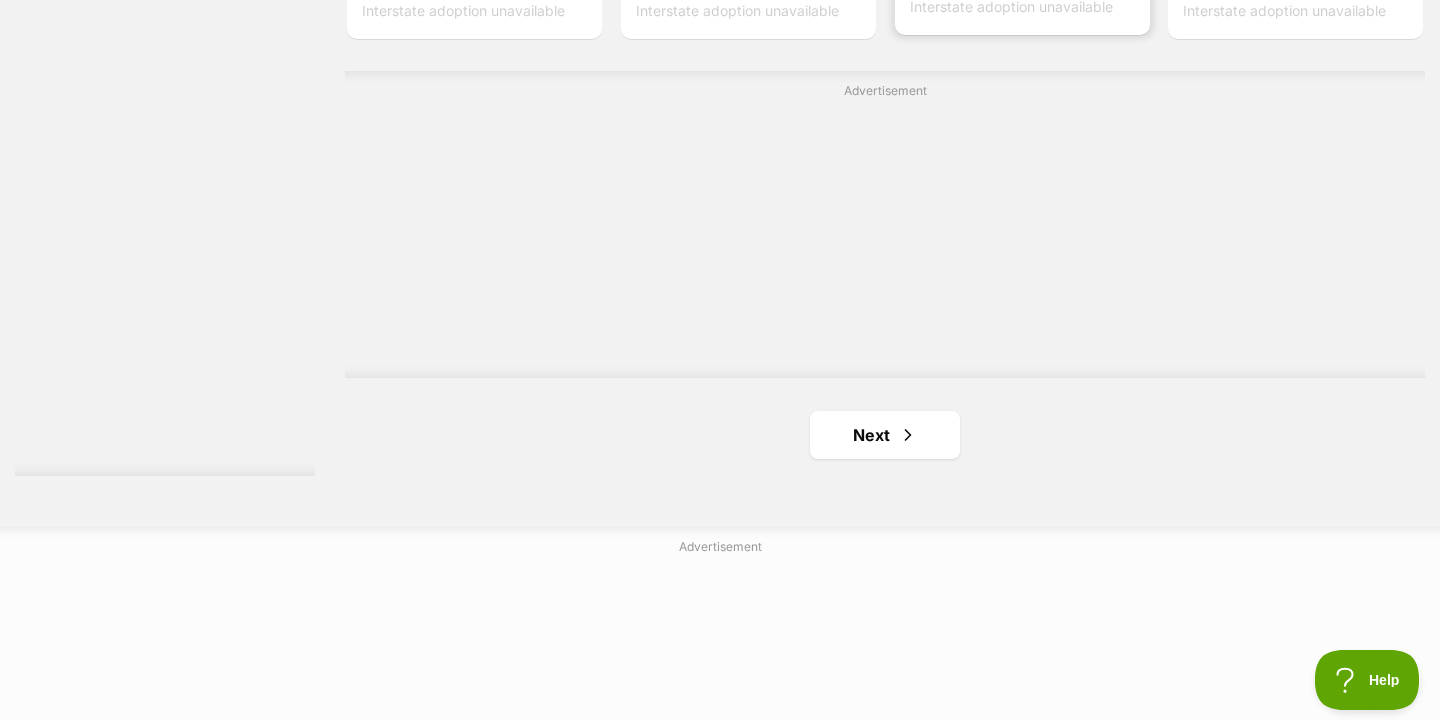 scroll, scrollTop: 3876, scrollLeft: 0, axis: vertical 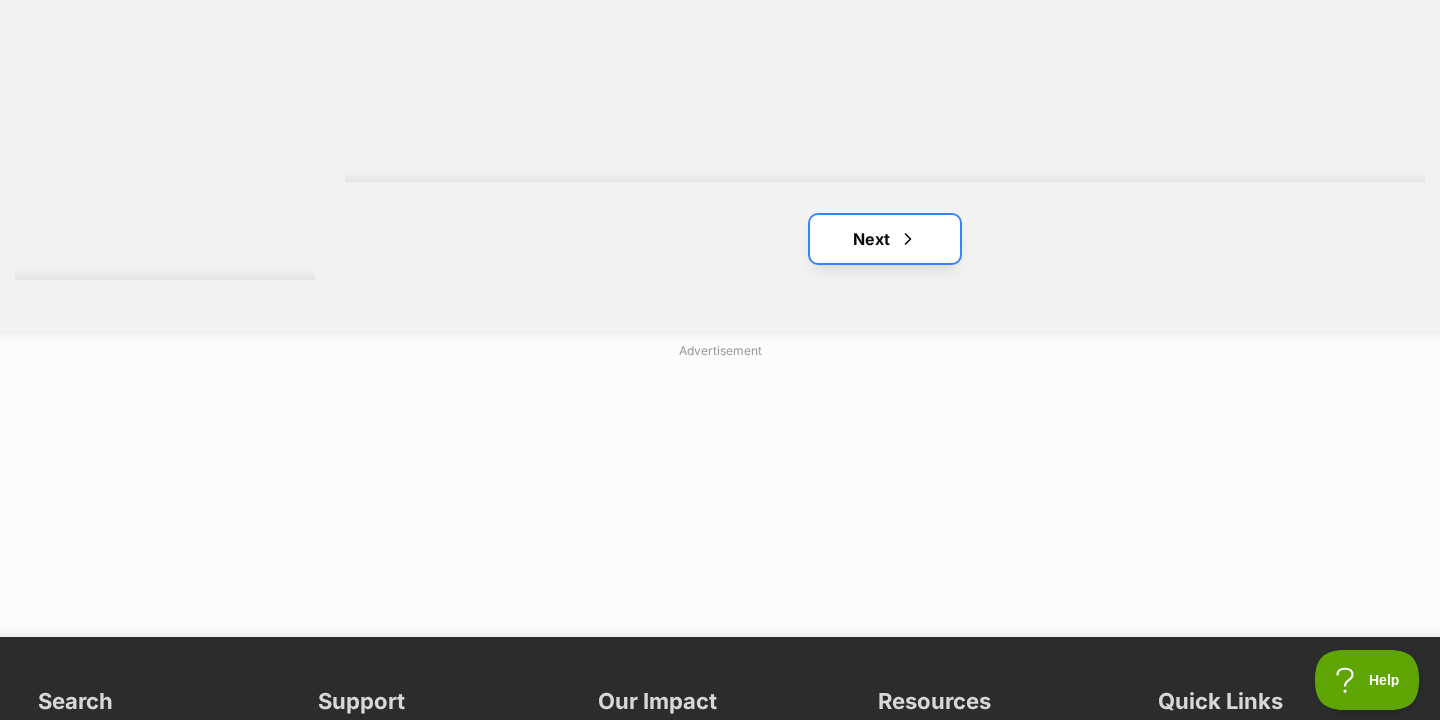 click on "Next" at bounding box center [885, 239] 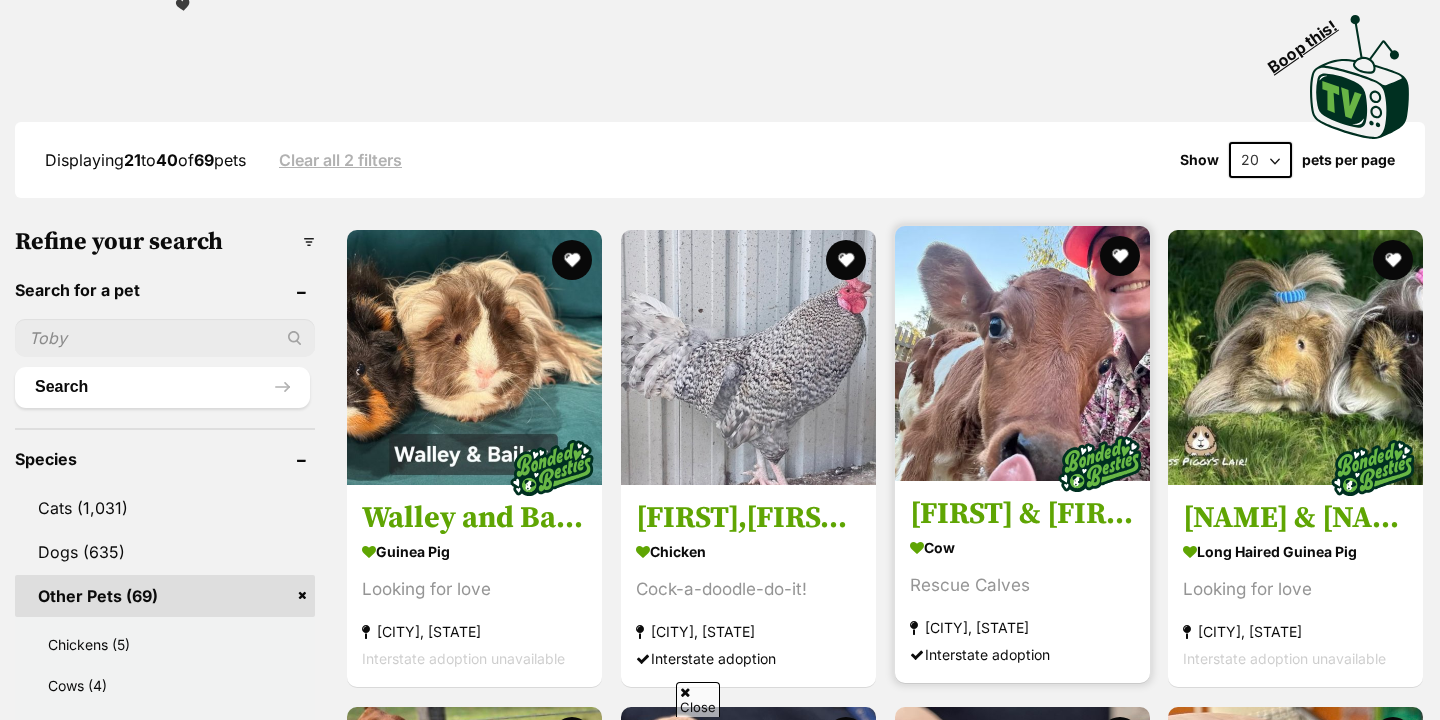 scroll, scrollTop: 490, scrollLeft: 0, axis: vertical 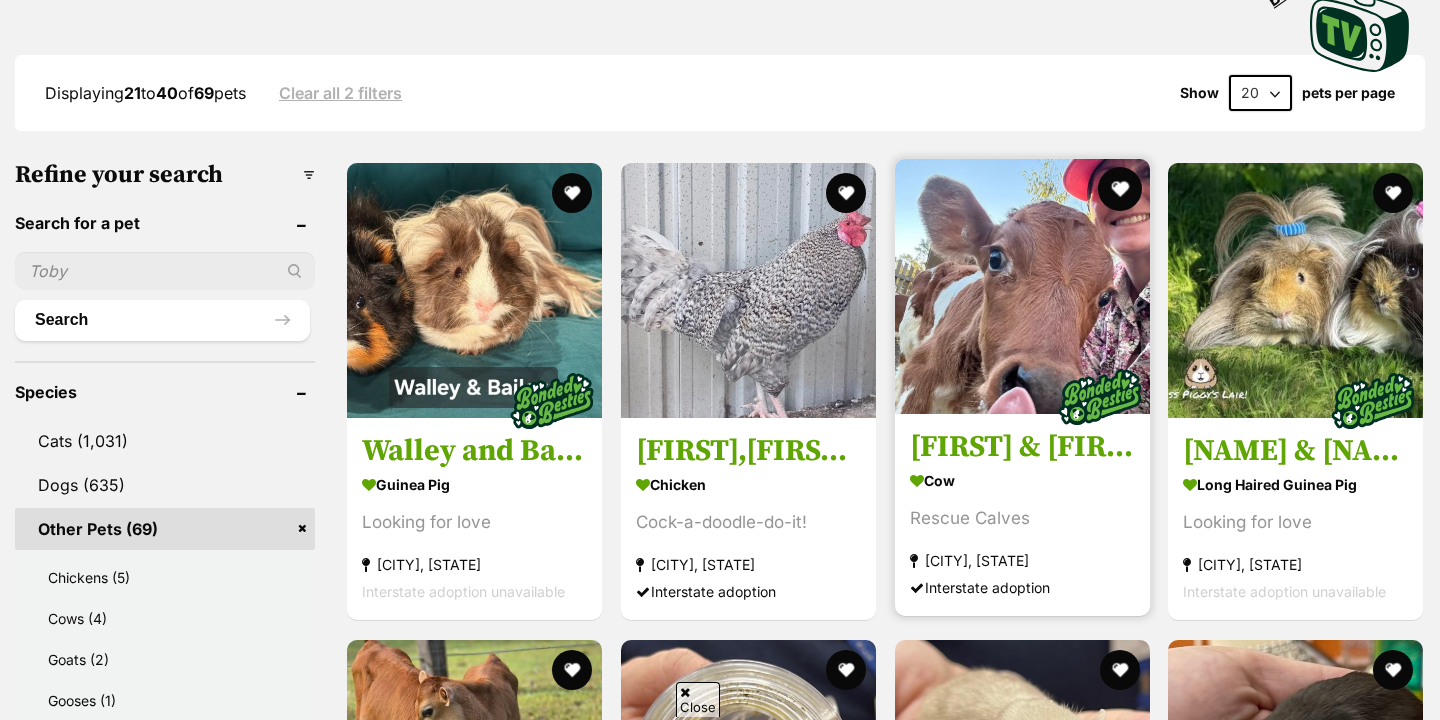 click at bounding box center [1119, 189] 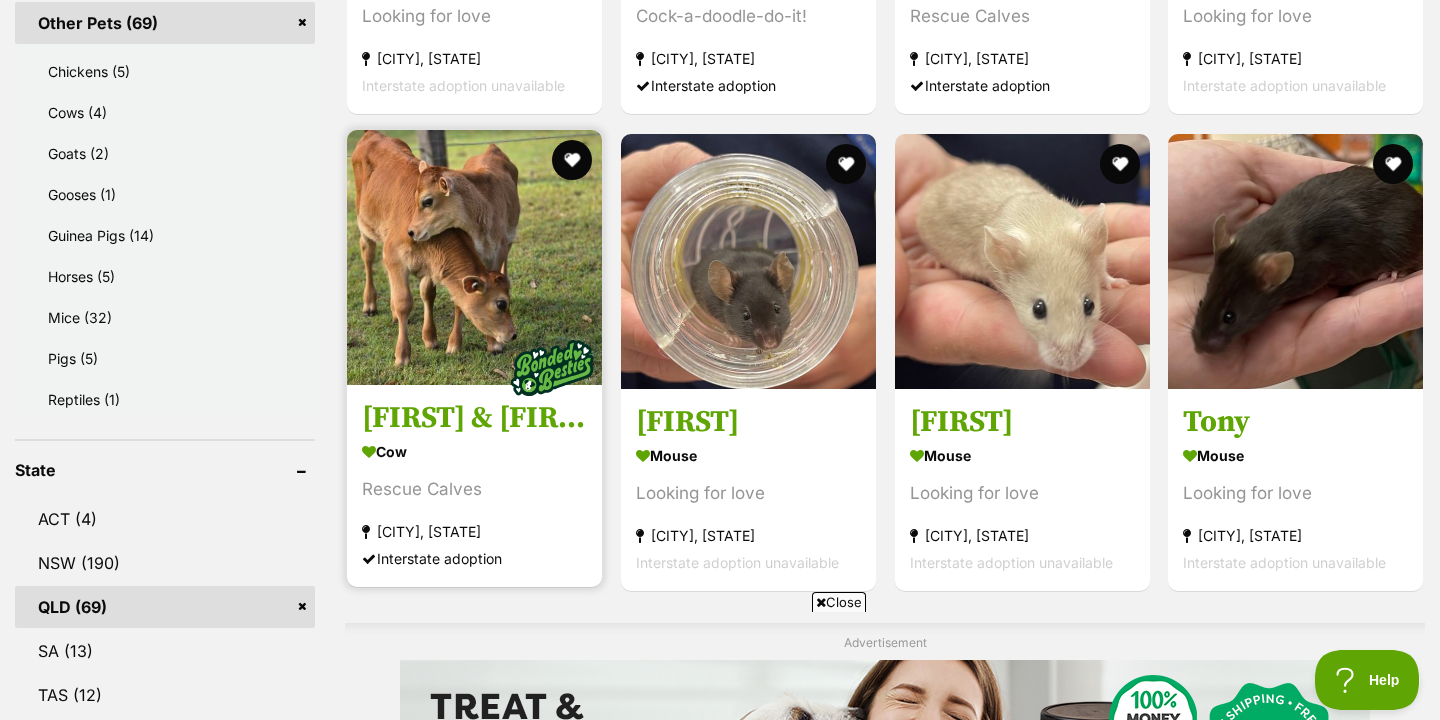 scroll, scrollTop: 0, scrollLeft: 0, axis: both 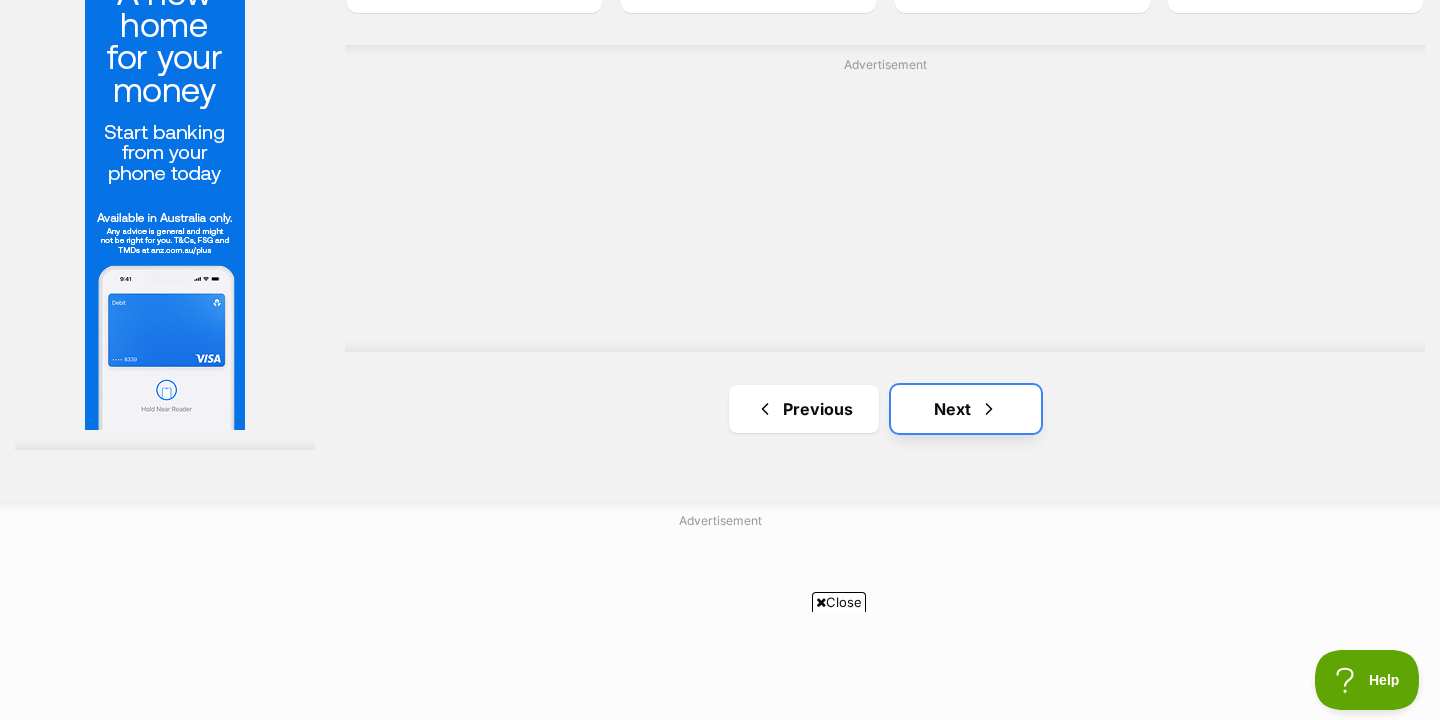 click on "Next" at bounding box center [966, 409] 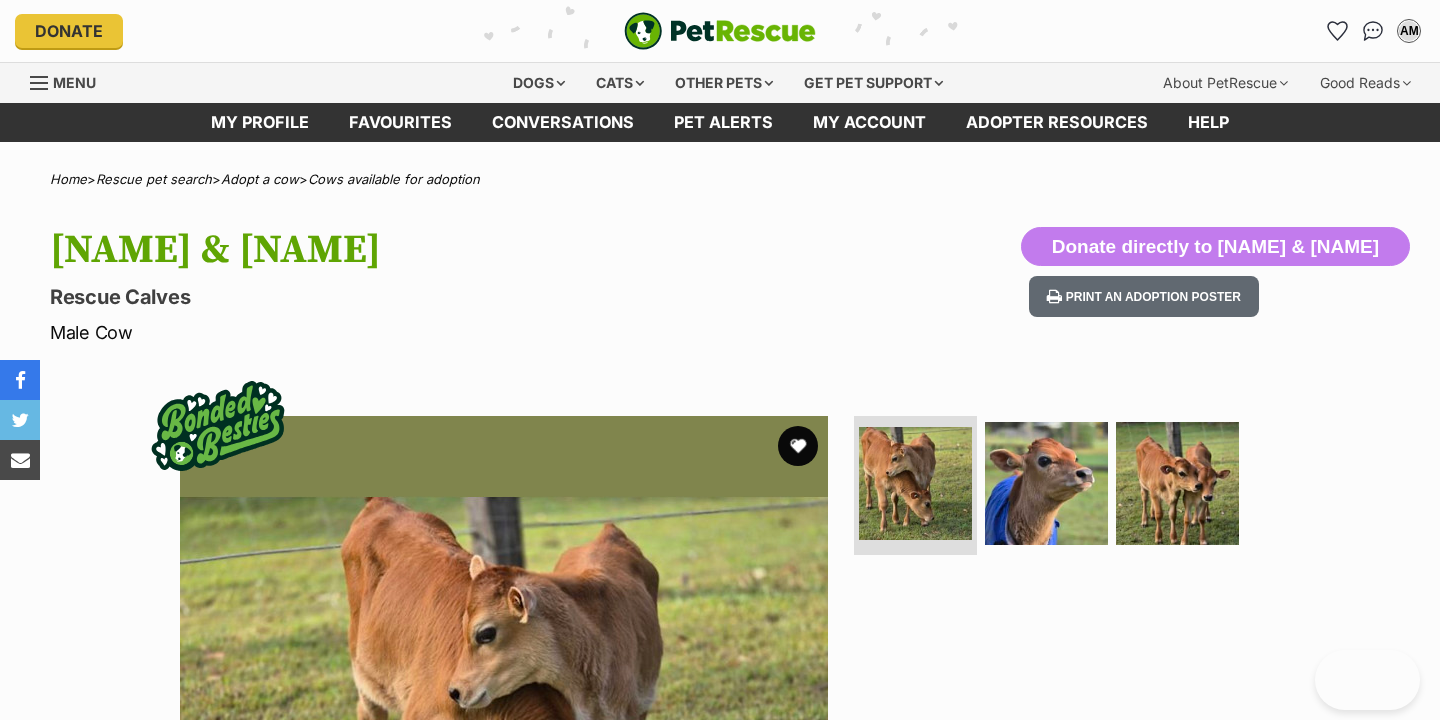scroll, scrollTop: 0, scrollLeft: 0, axis: both 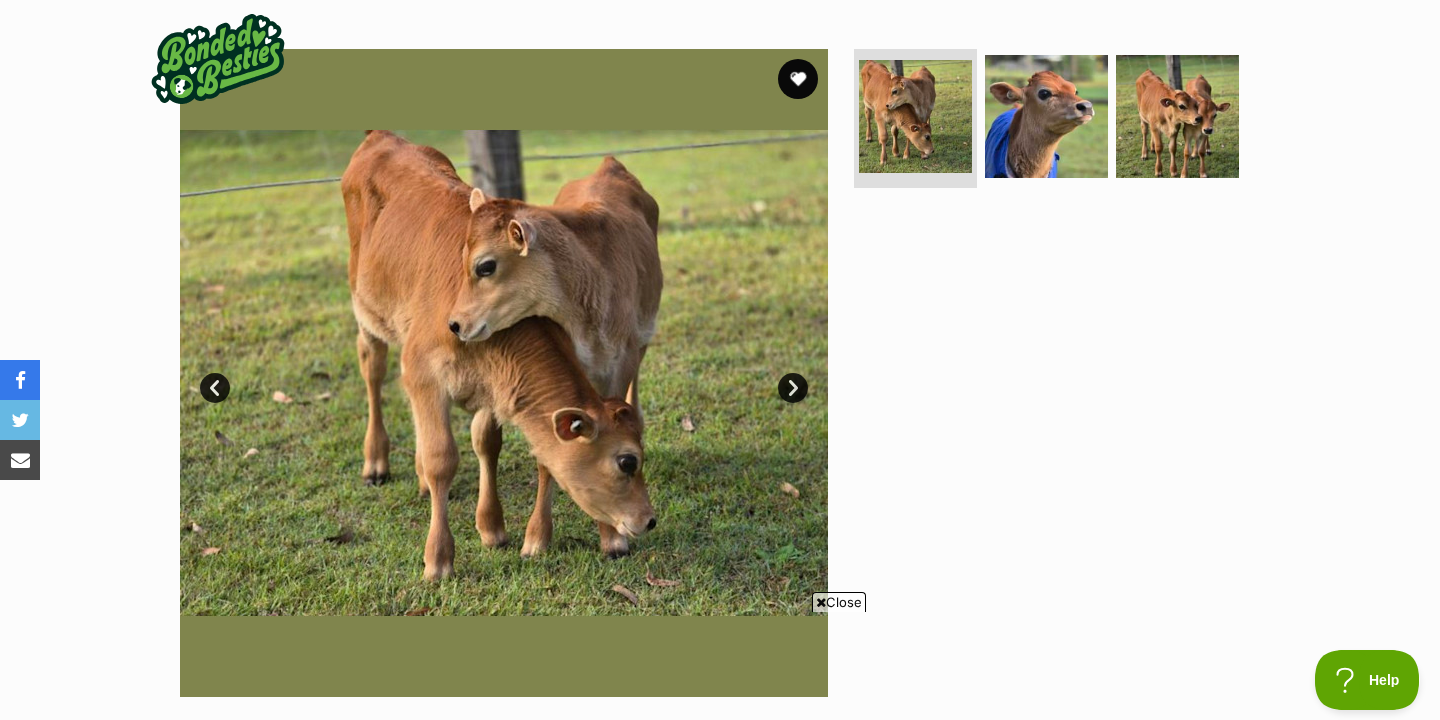 click on "Close" at bounding box center (839, 602) 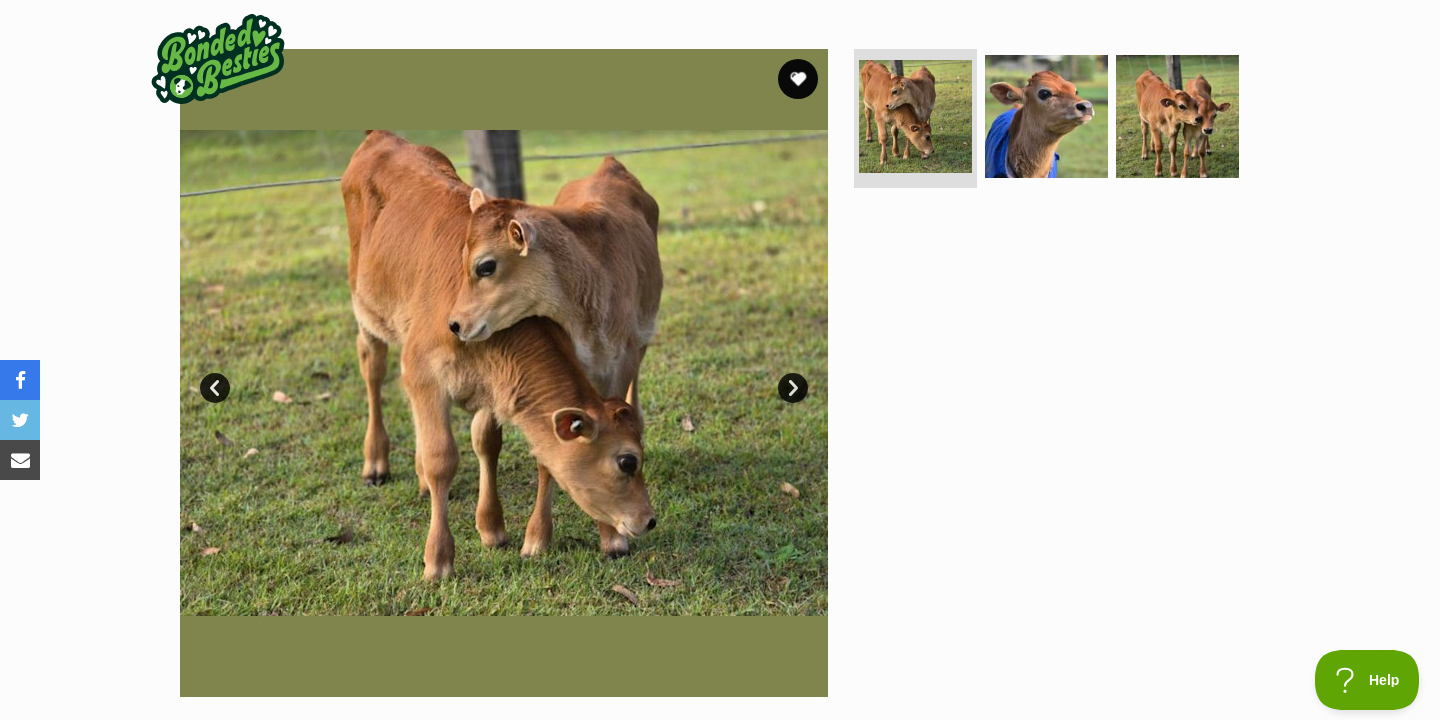 click on "Next" at bounding box center (793, 388) 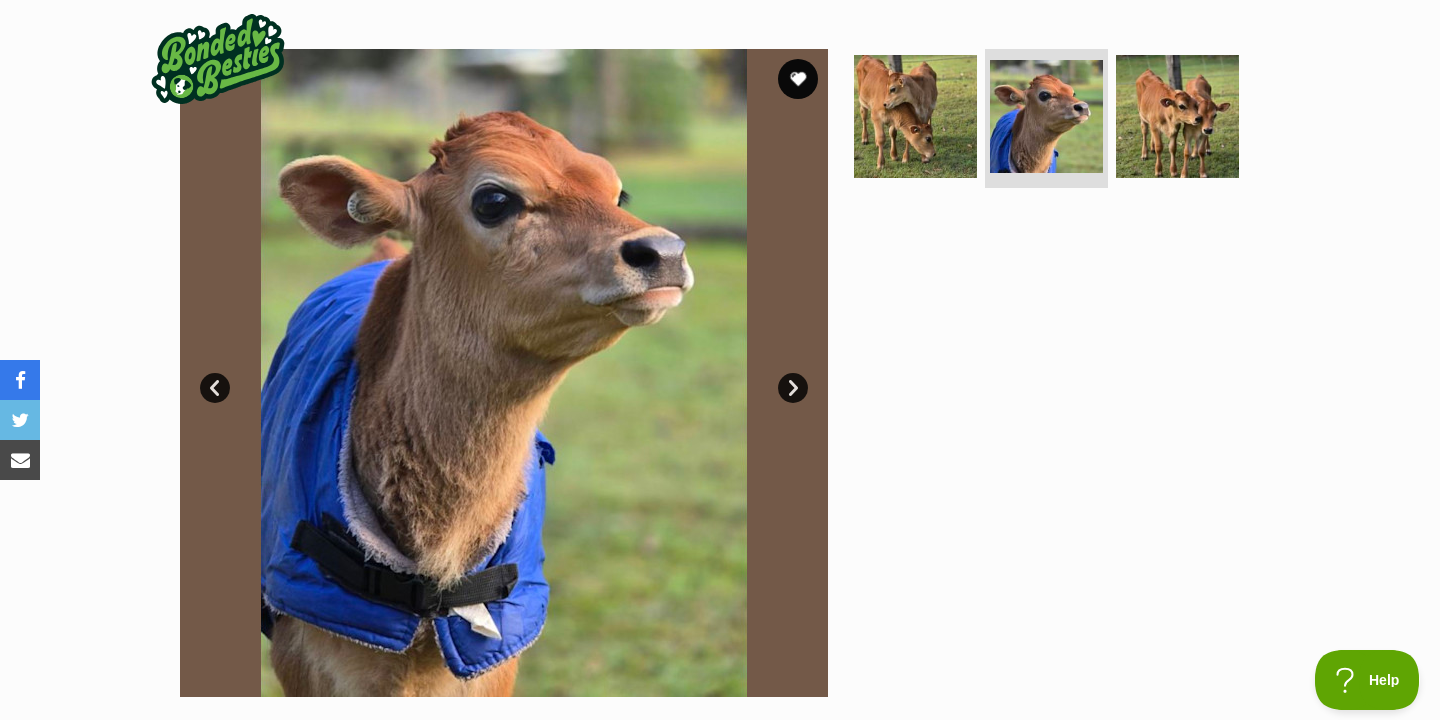 click on "Next" at bounding box center (793, 388) 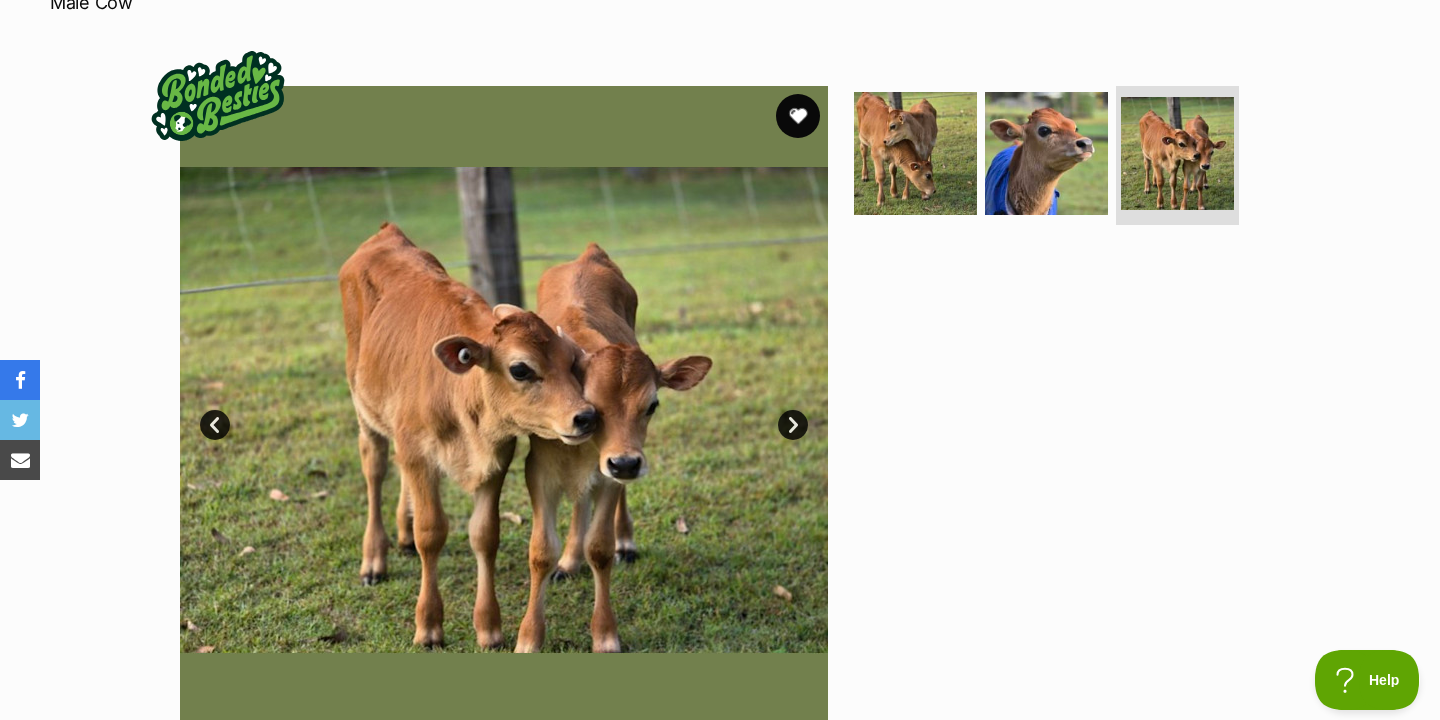 scroll, scrollTop: 0, scrollLeft: 0, axis: both 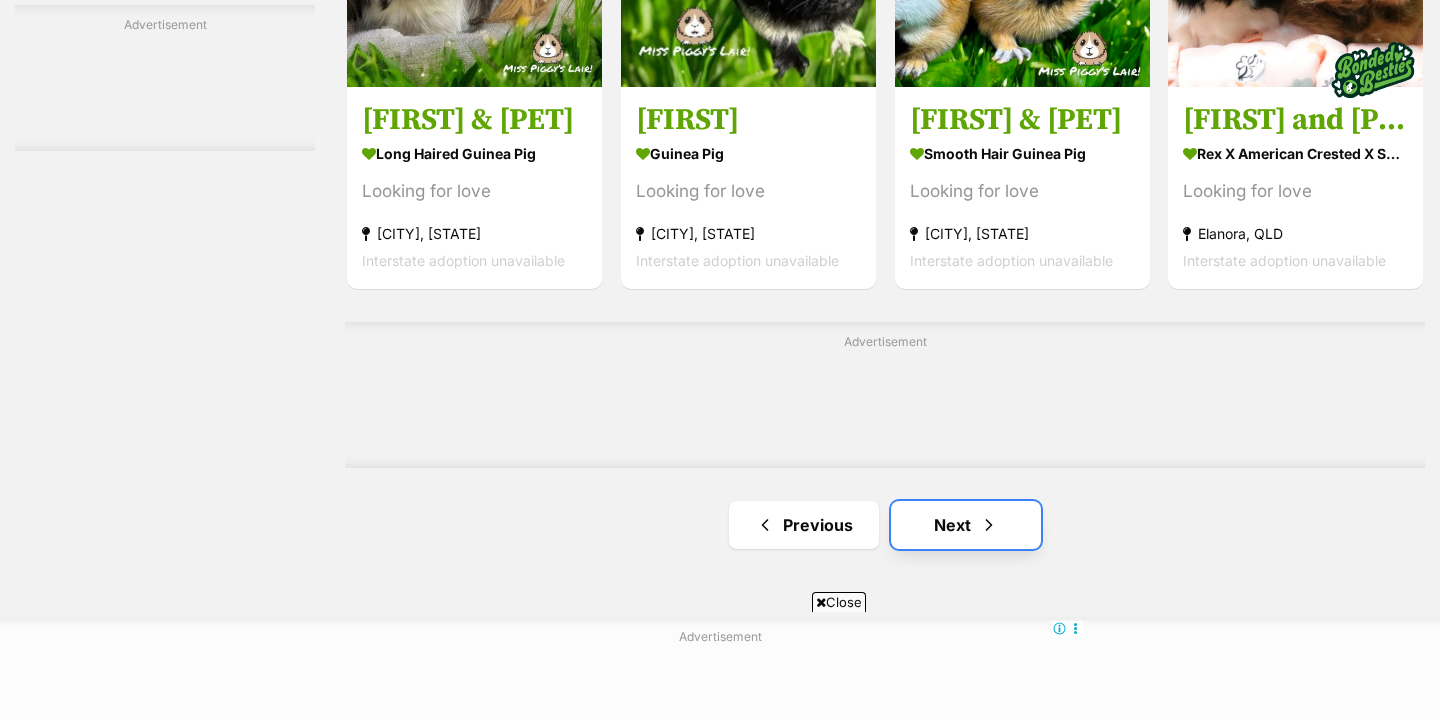 click on "Next" at bounding box center (966, 525) 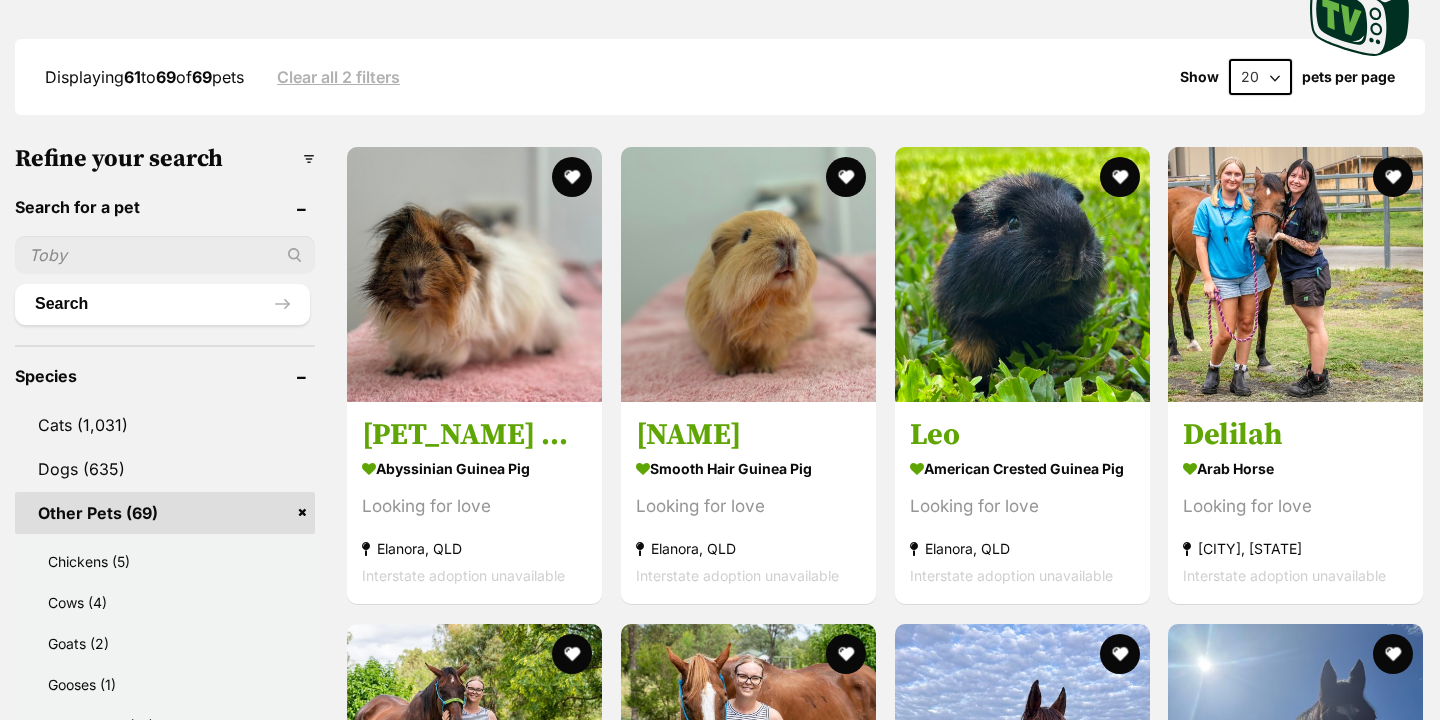 scroll, scrollTop: 0, scrollLeft: 0, axis: both 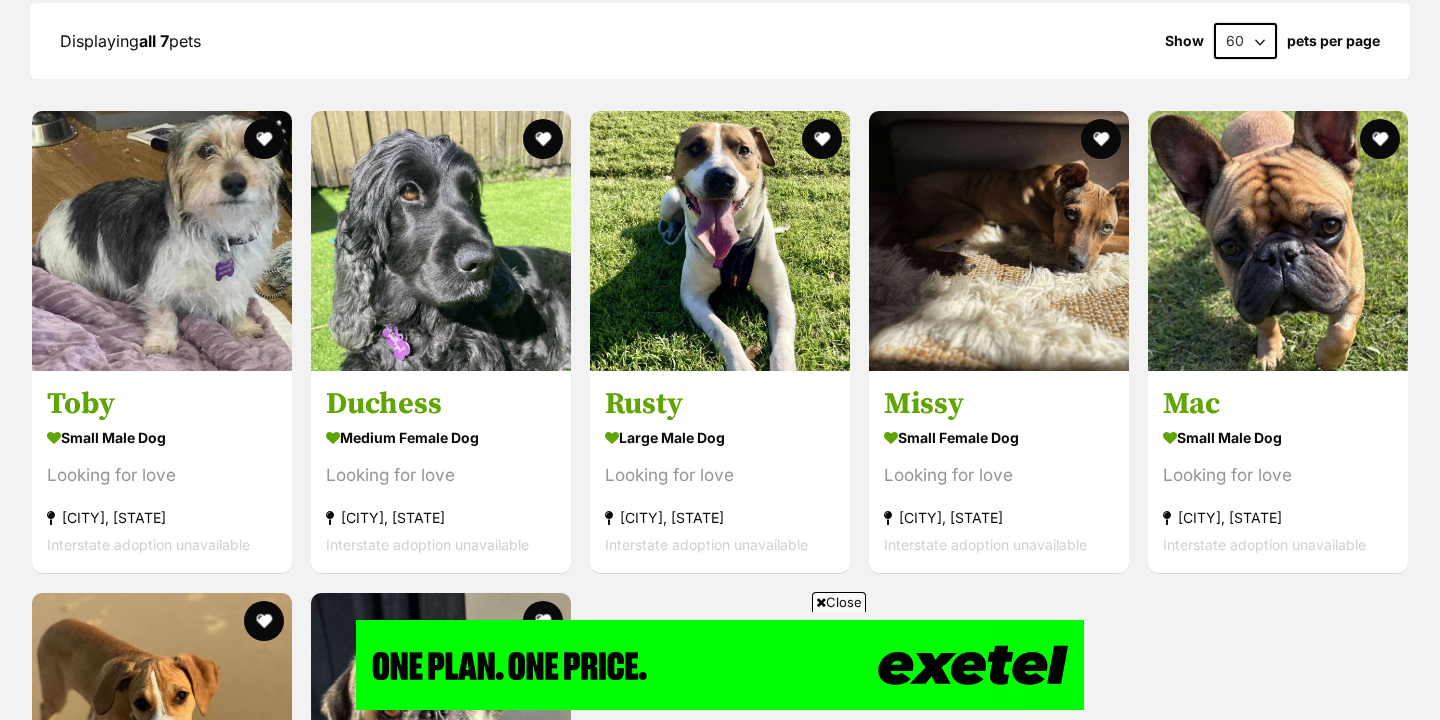 click at bounding box center (821, 602) 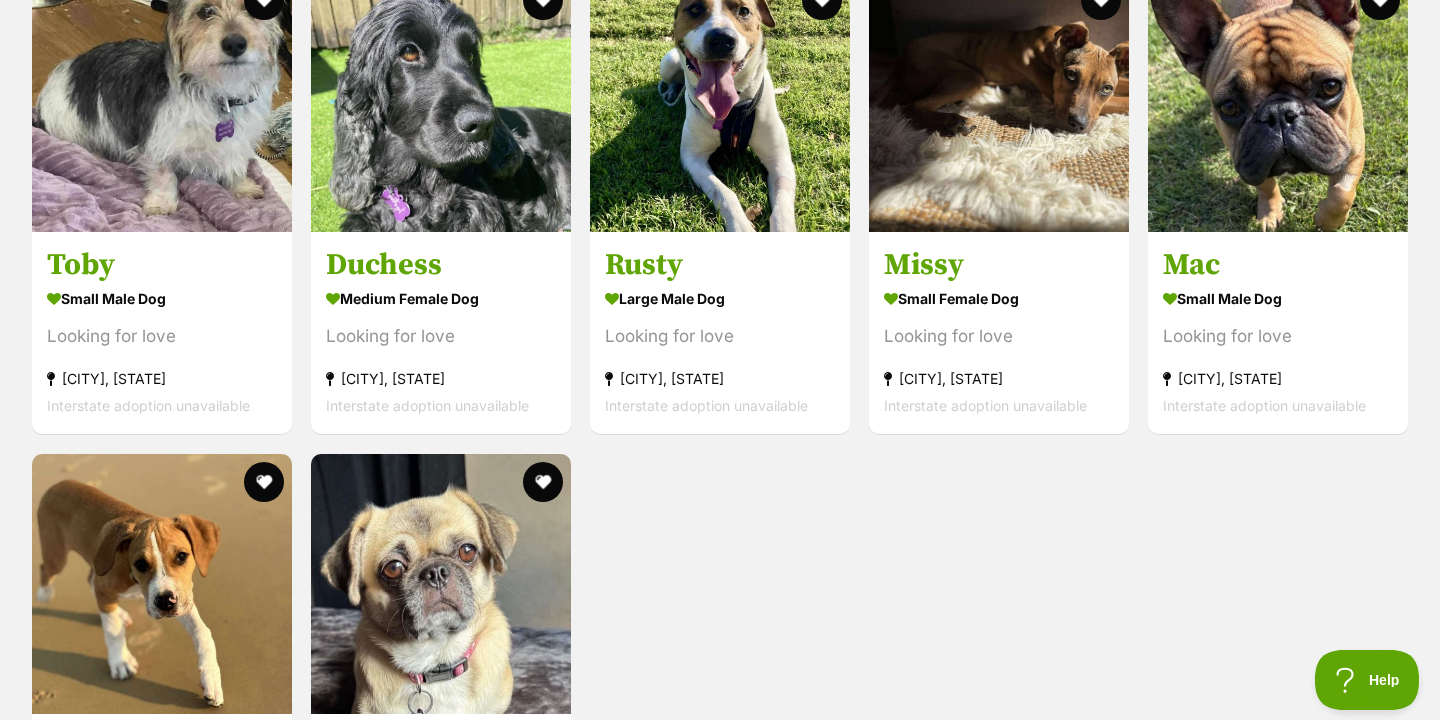 scroll, scrollTop: 2363, scrollLeft: 0, axis: vertical 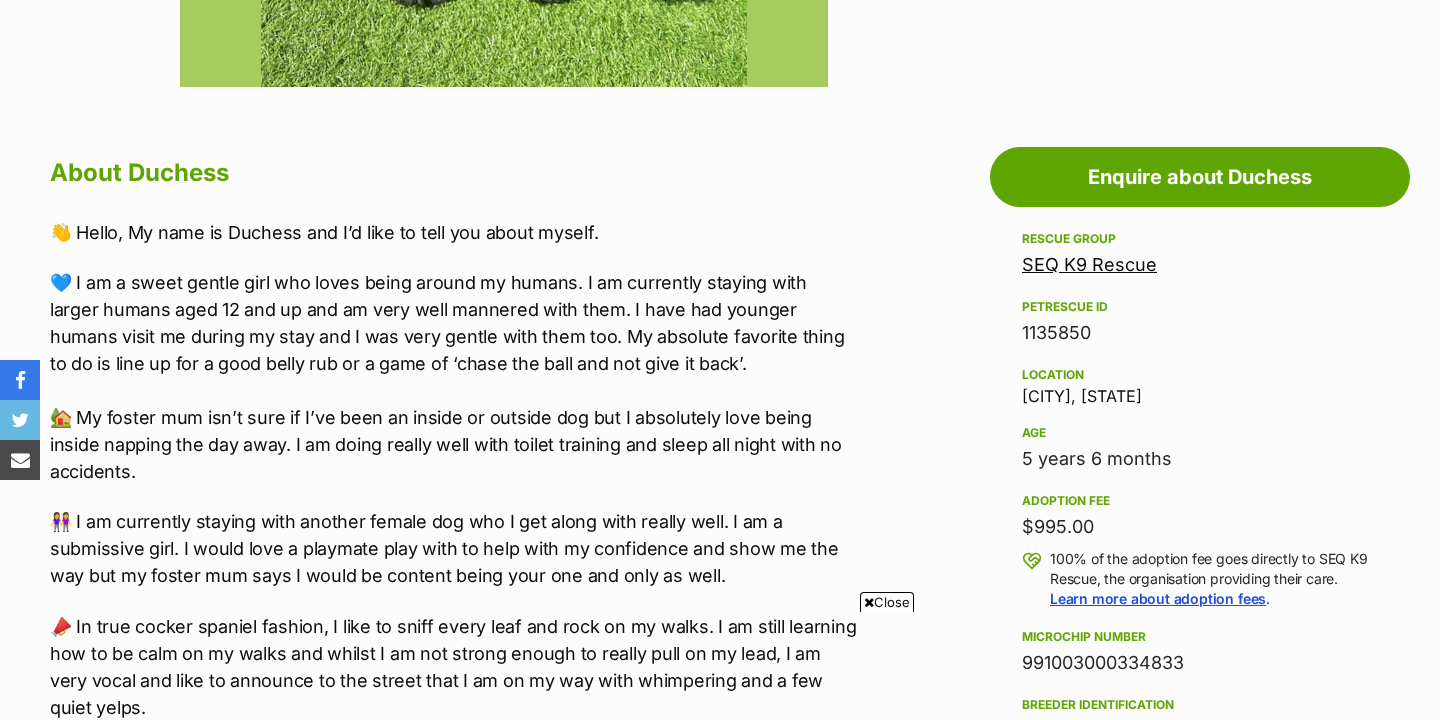 click on "Close" at bounding box center (887, 602) 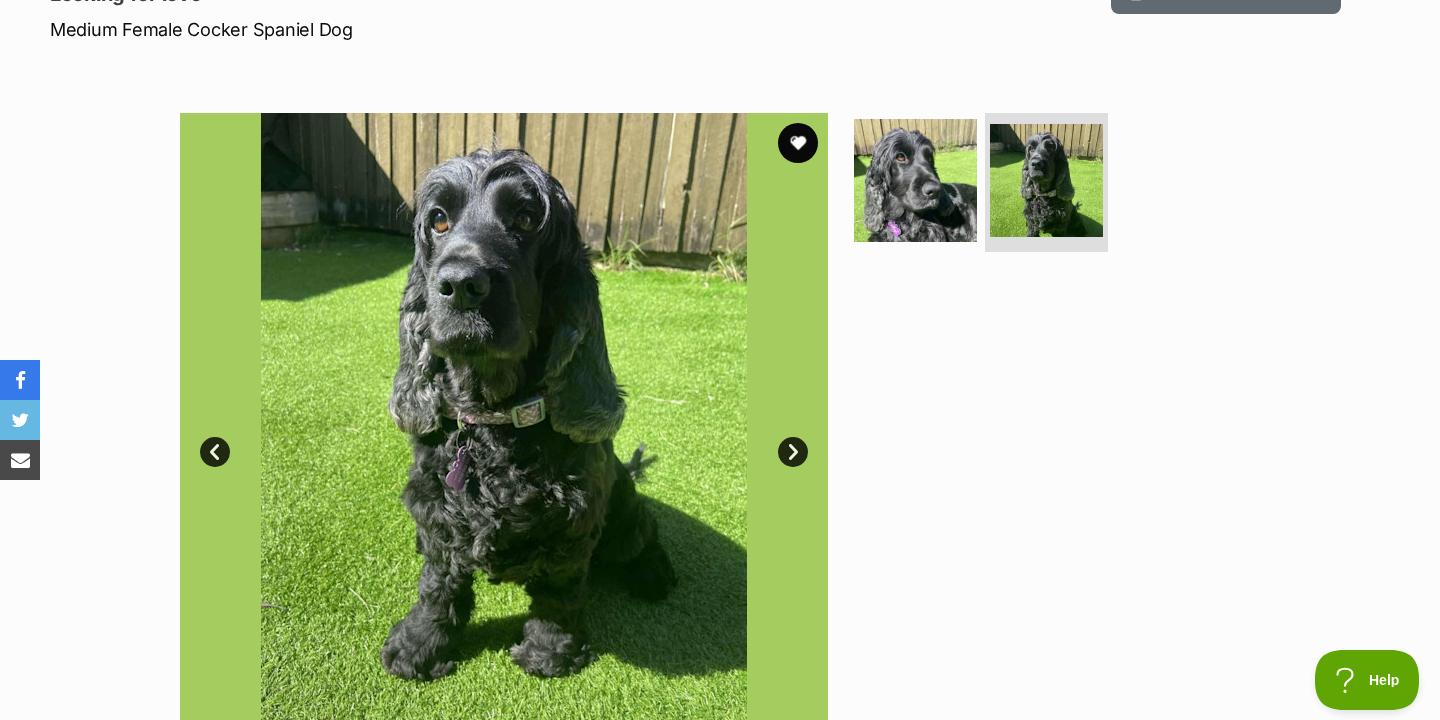 scroll, scrollTop: 0, scrollLeft: 0, axis: both 